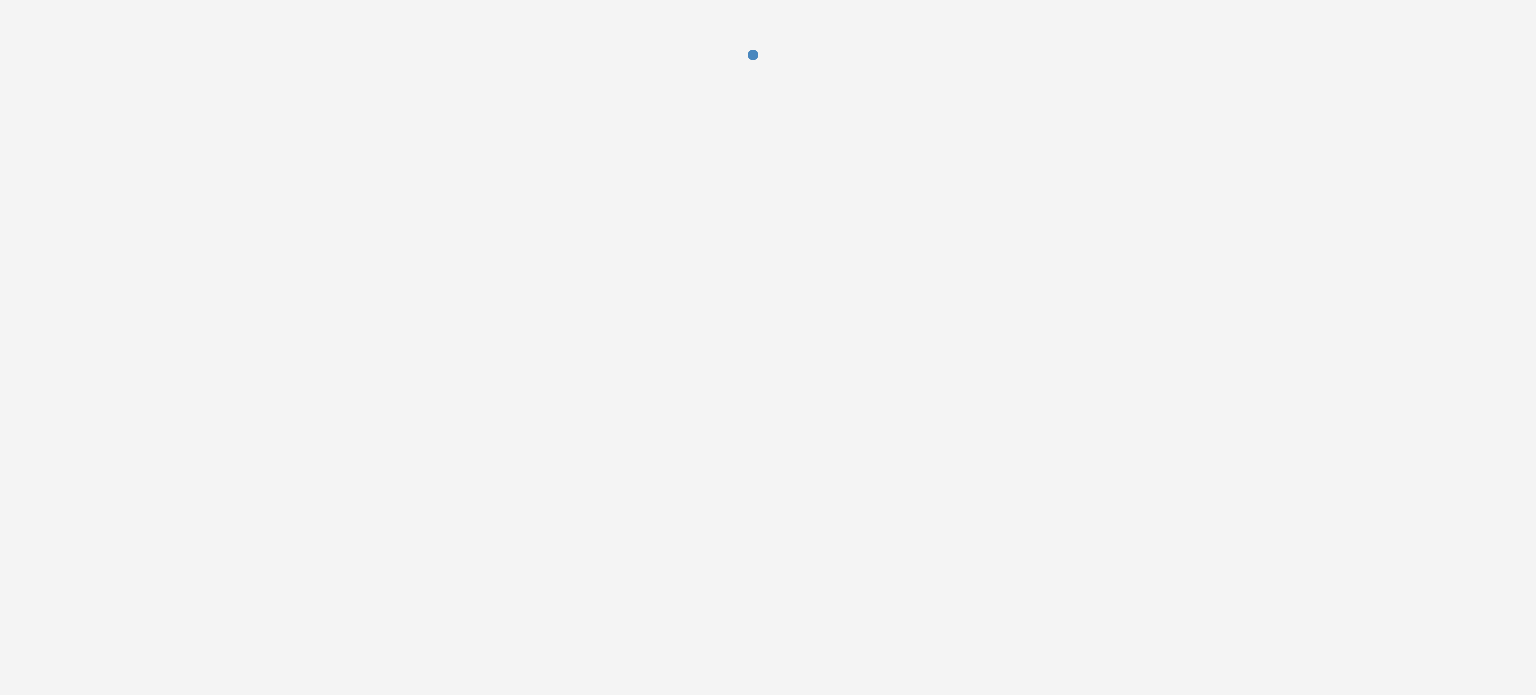 scroll, scrollTop: 0, scrollLeft: 0, axis: both 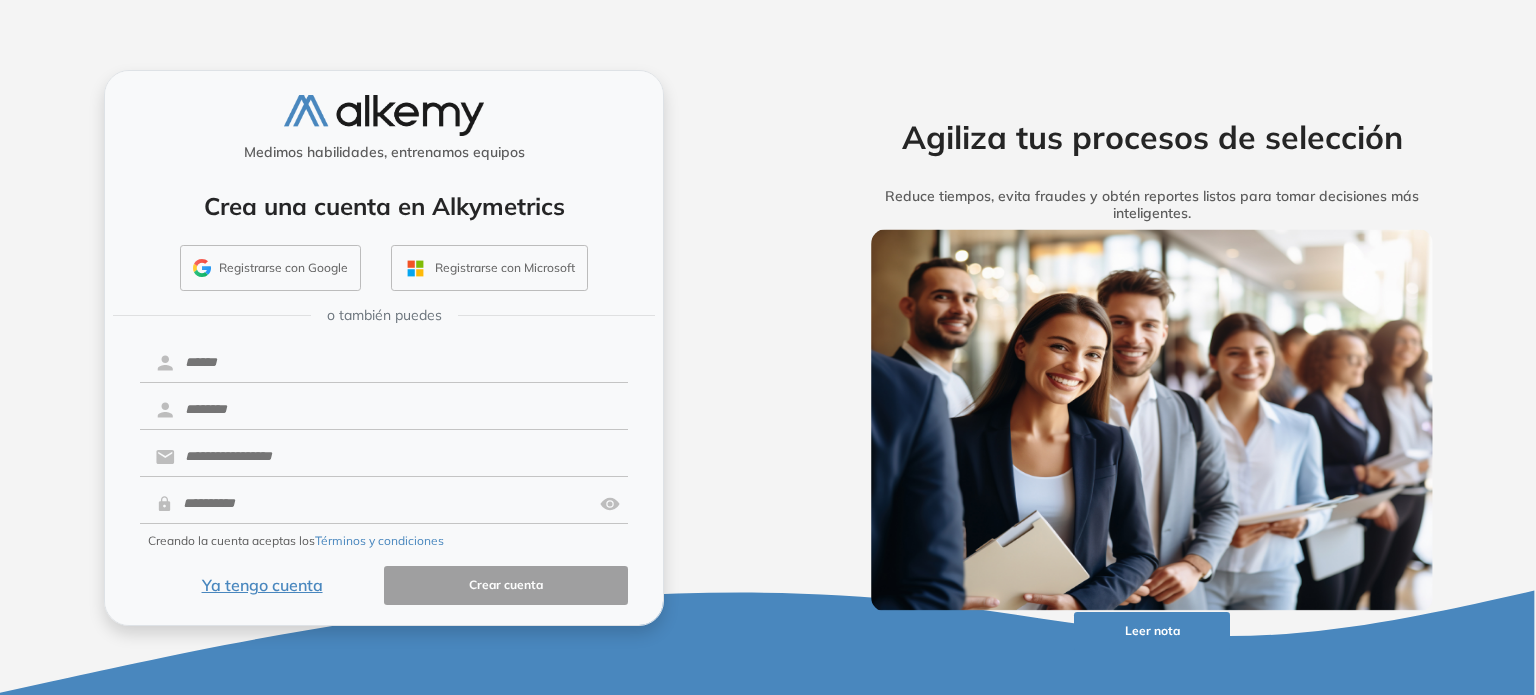 click on "Ya tengo cuenta" at bounding box center [262, 585] 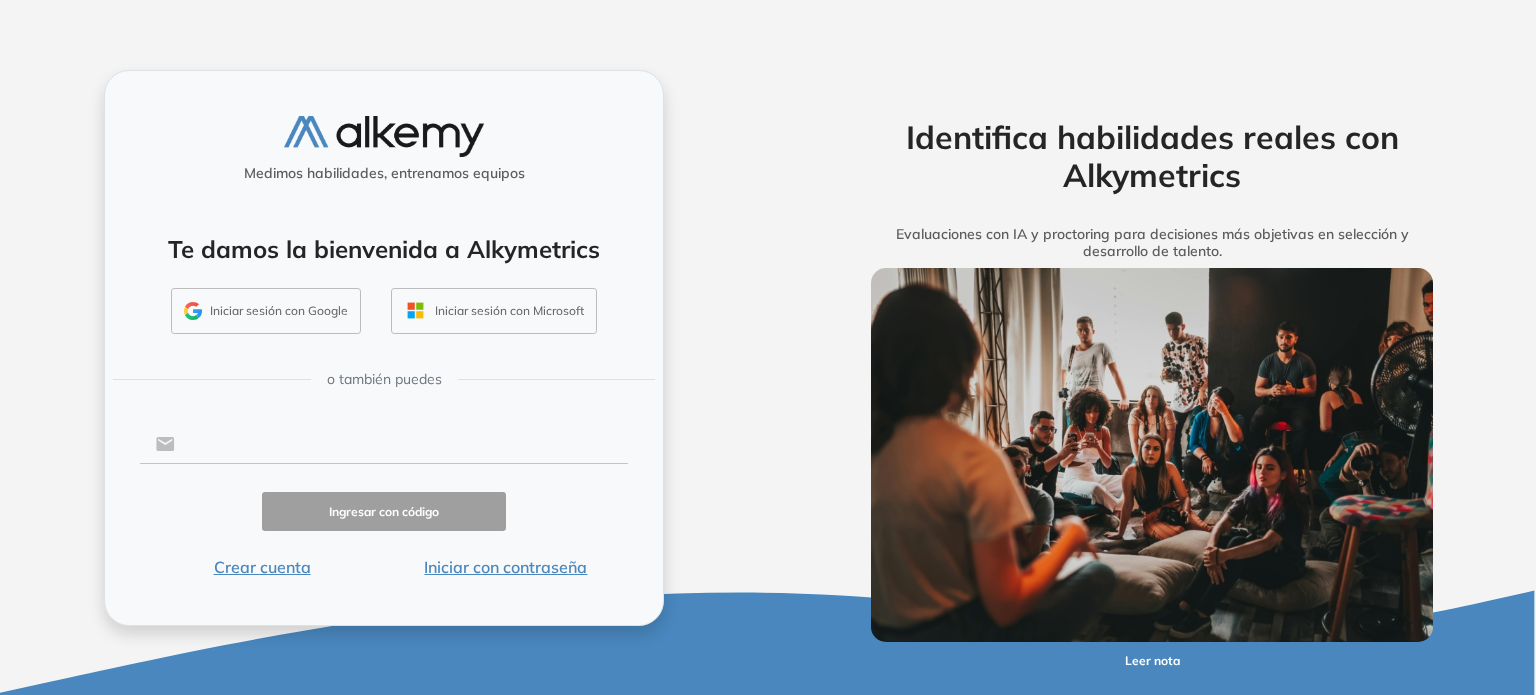 click at bounding box center (401, 444) 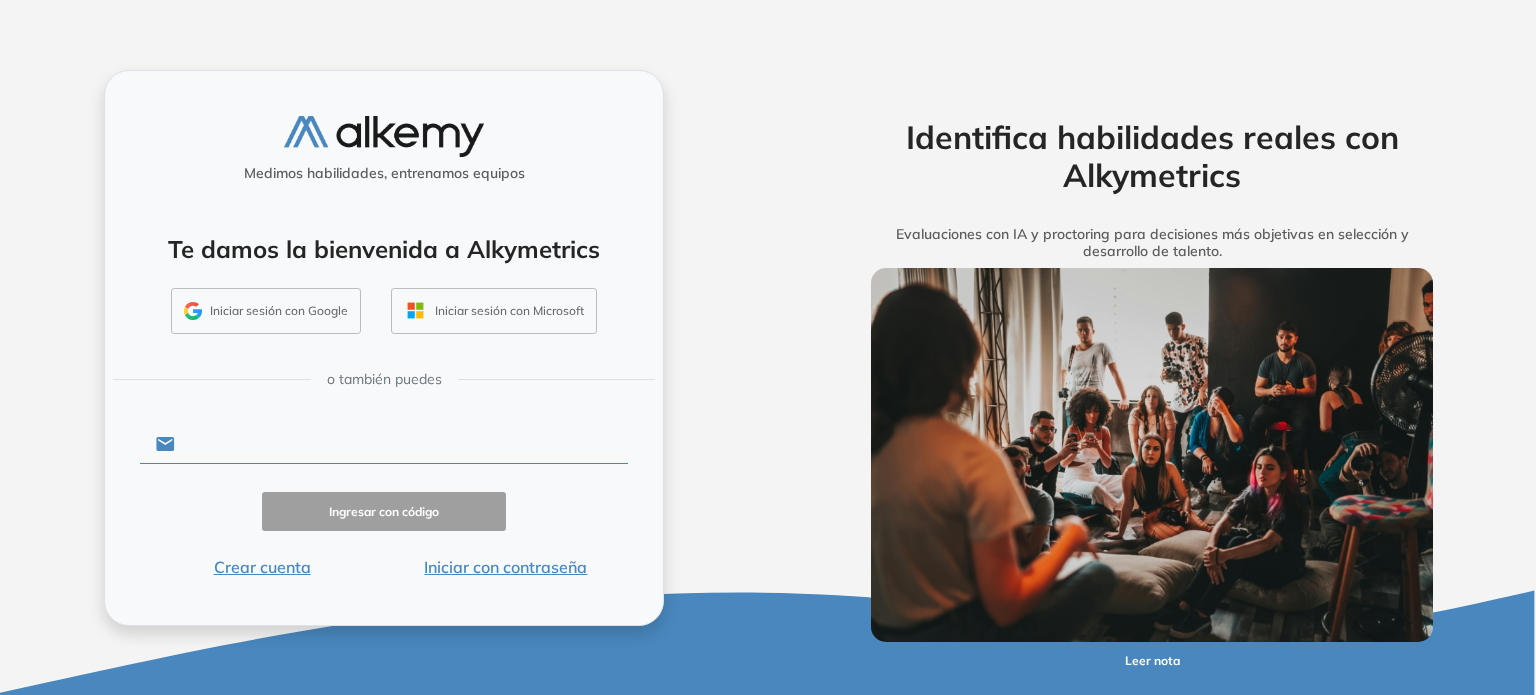 type on "**********" 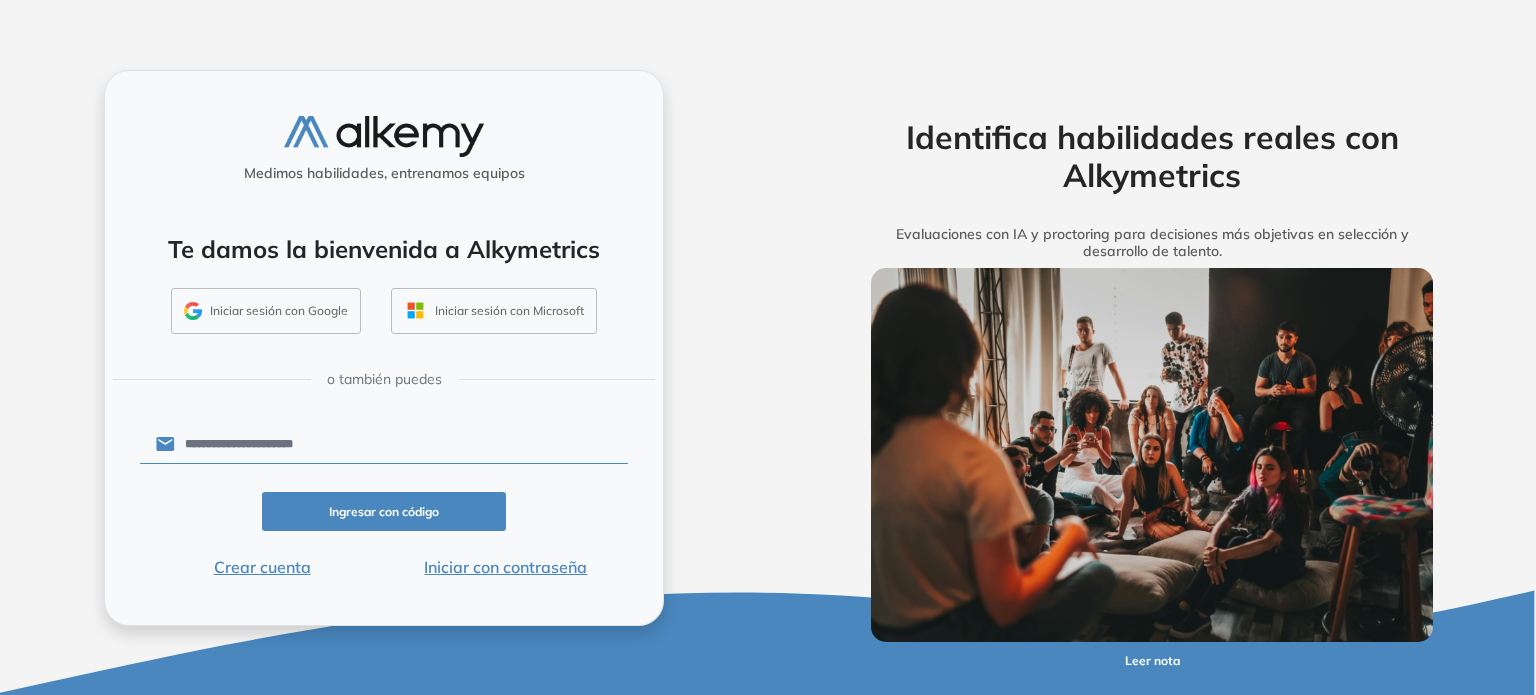 click on "Iniciar con contraseña" at bounding box center (506, 567) 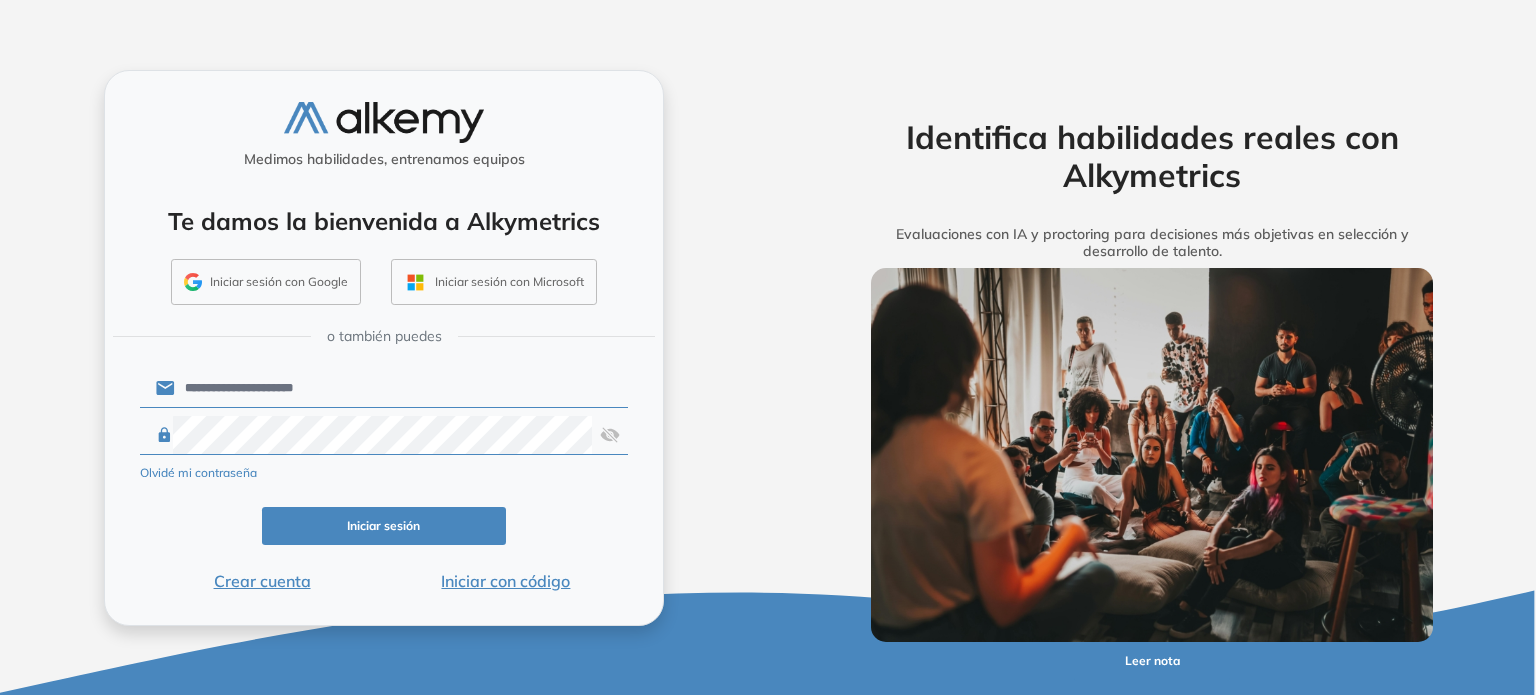 click on "Iniciar sesión" at bounding box center [384, 526] 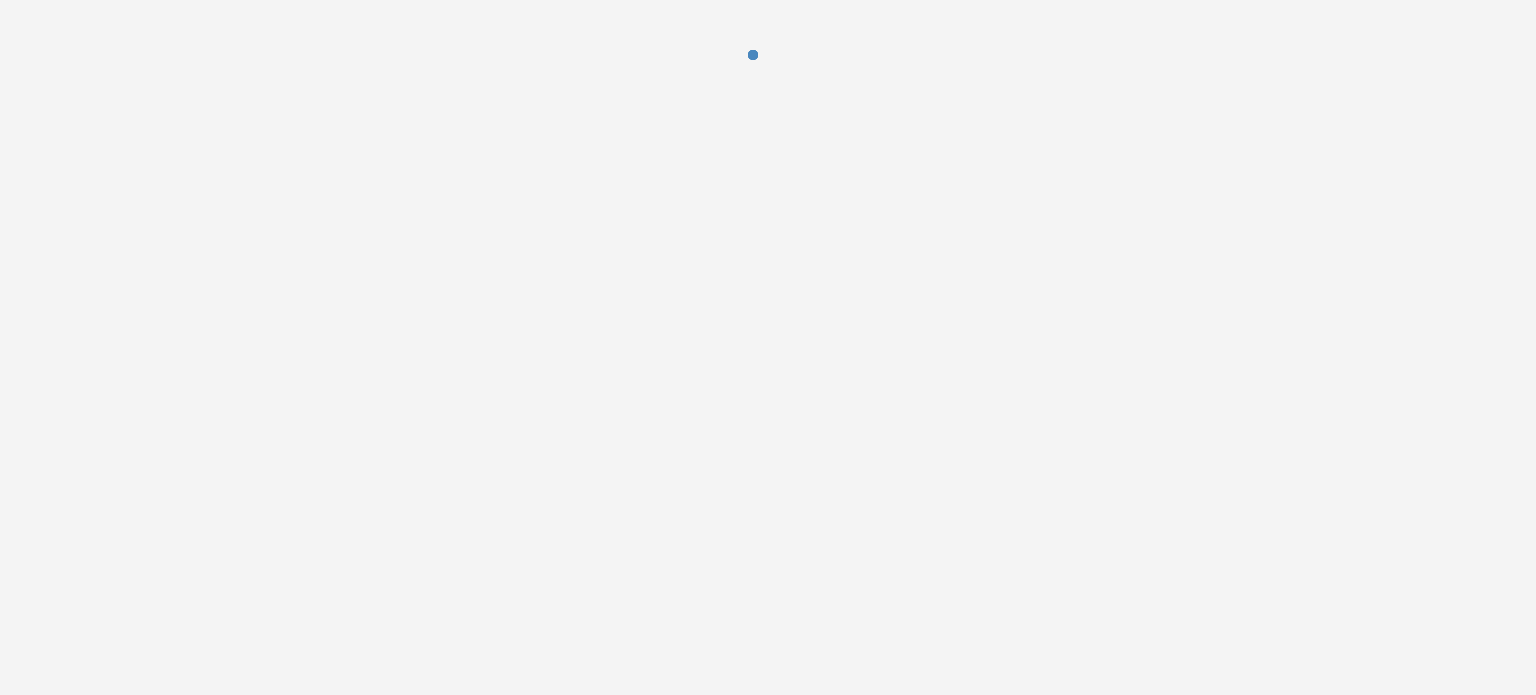 scroll, scrollTop: 0, scrollLeft: 0, axis: both 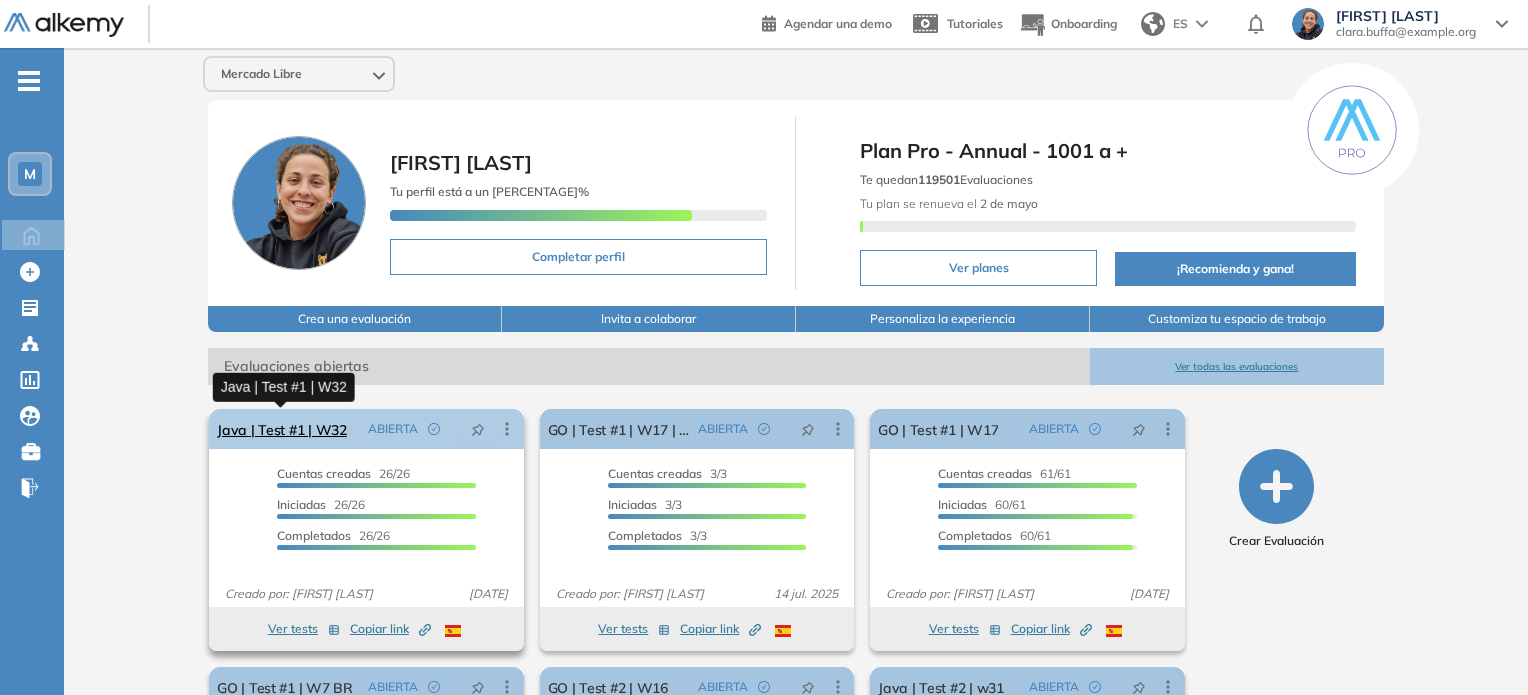 click on "Java | Test #1 | W32" at bounding box center (282, 429) 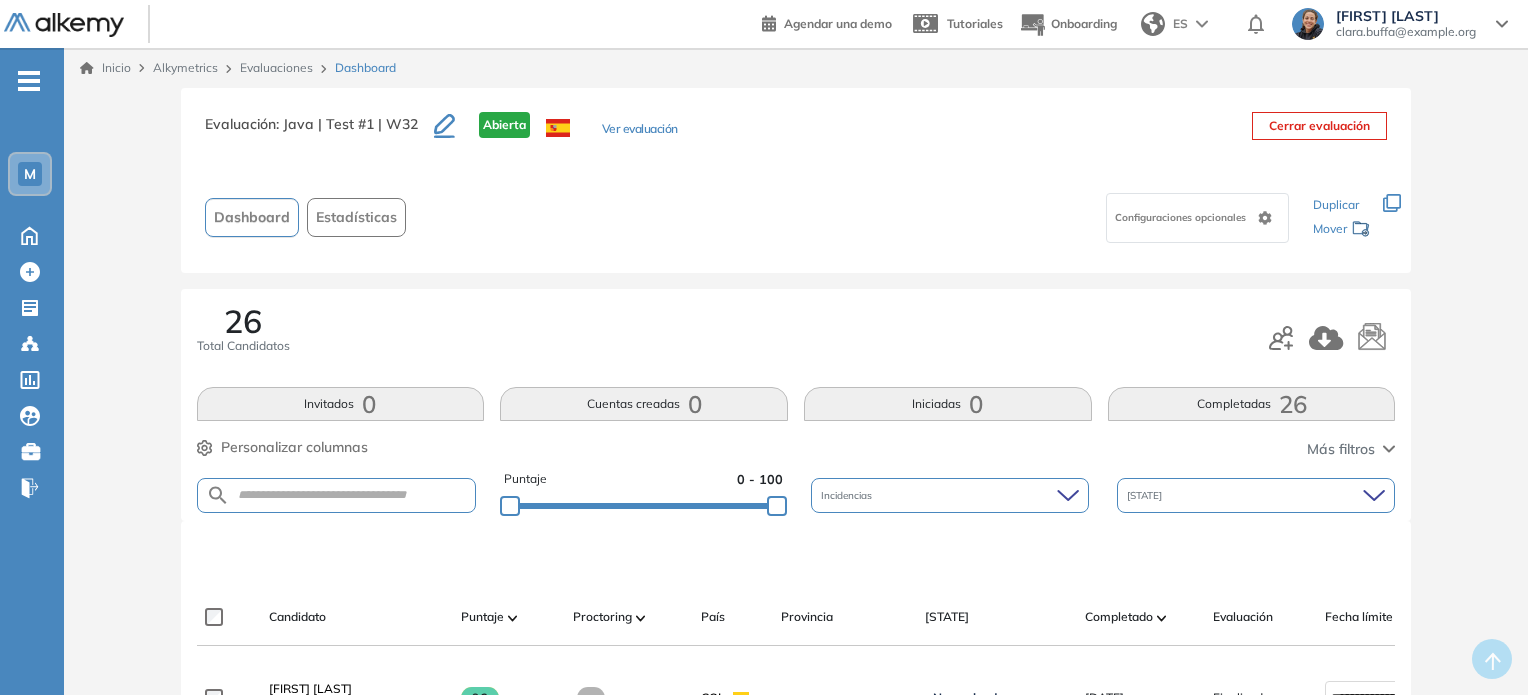 click 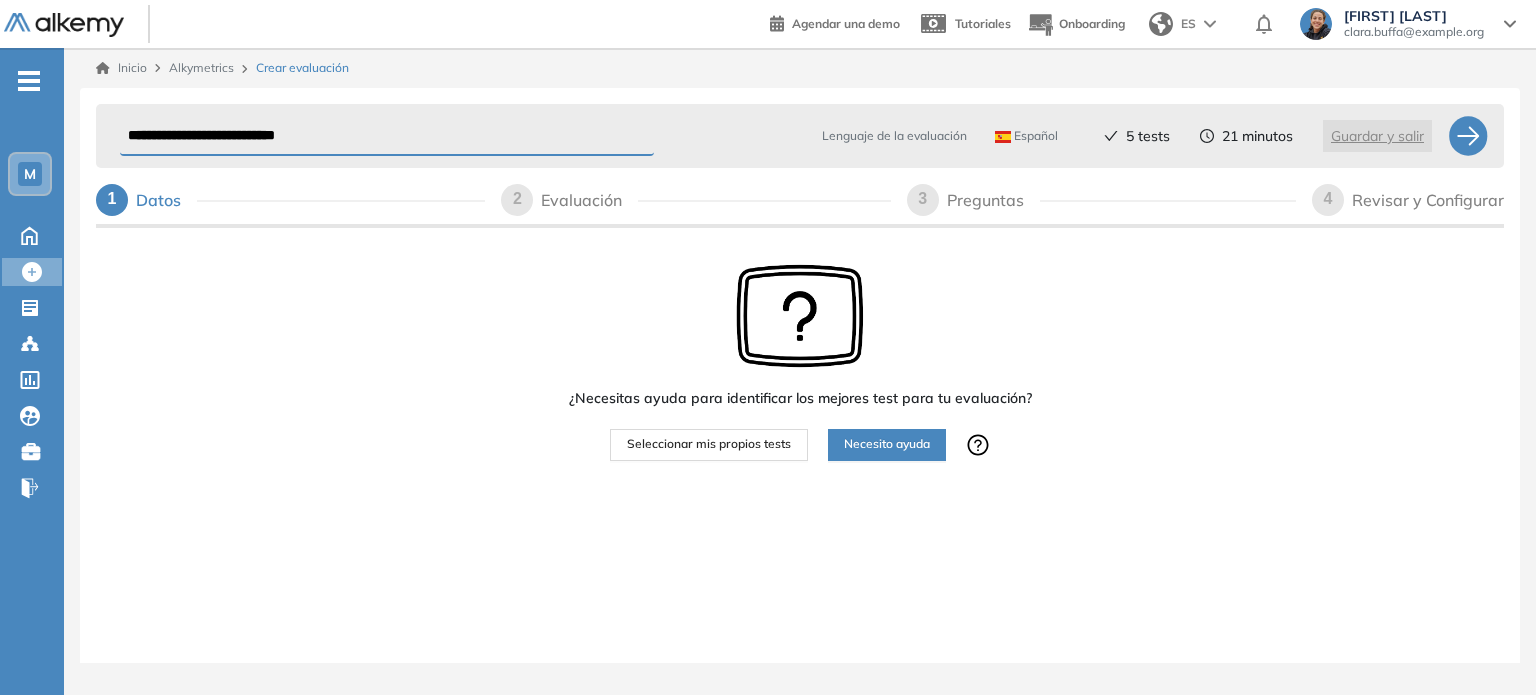 drag, startPoint x: 198, startPoint y: 131, endPoint x: 69, endPoint y: 147, distance: 129.98846 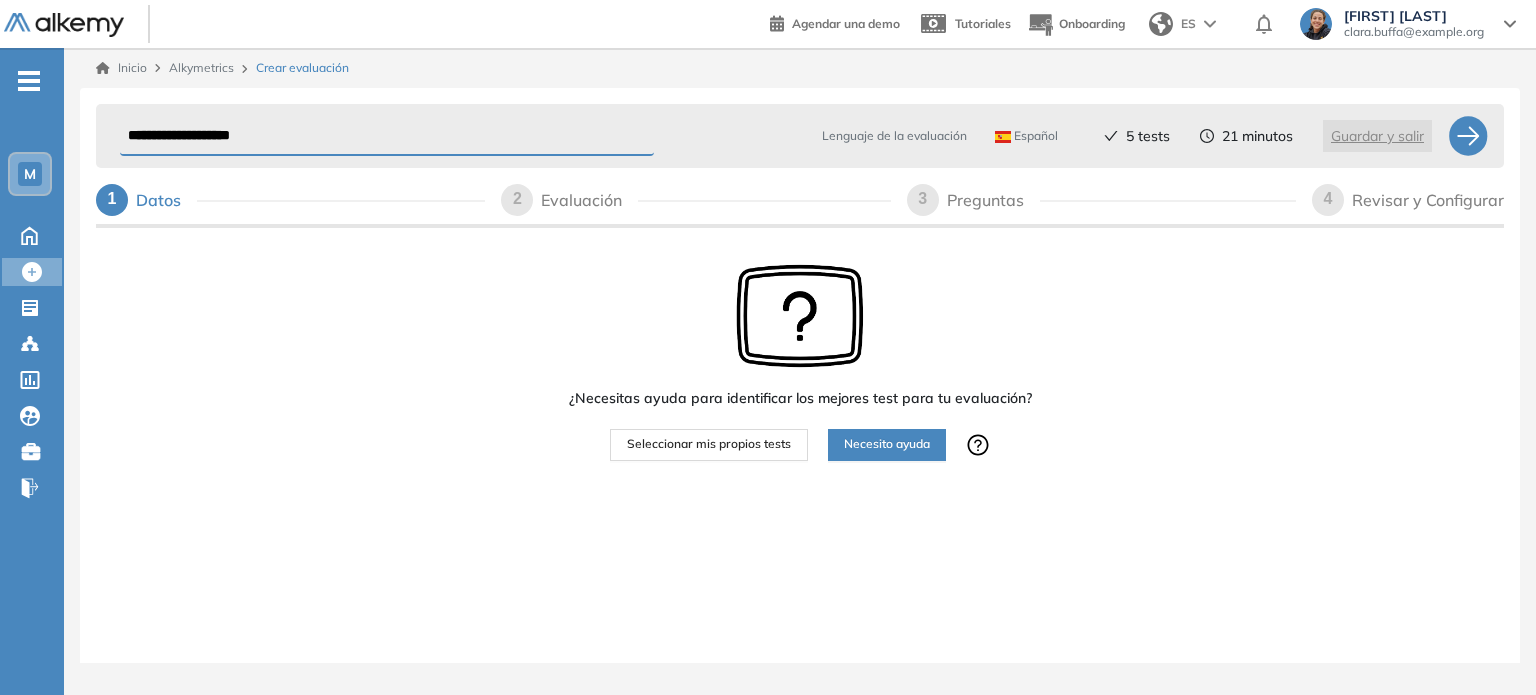 click on "**********" at bounding box center [387, 136] 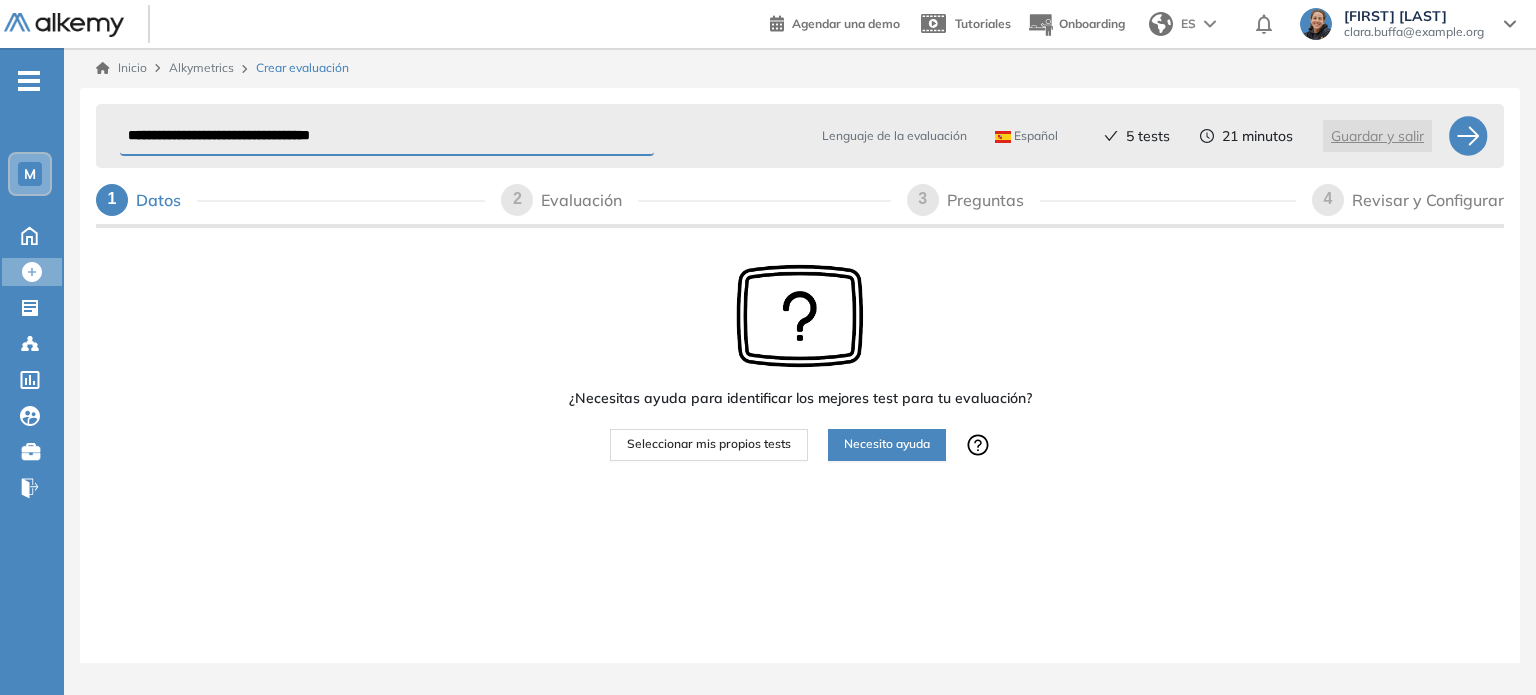 type on "**********" 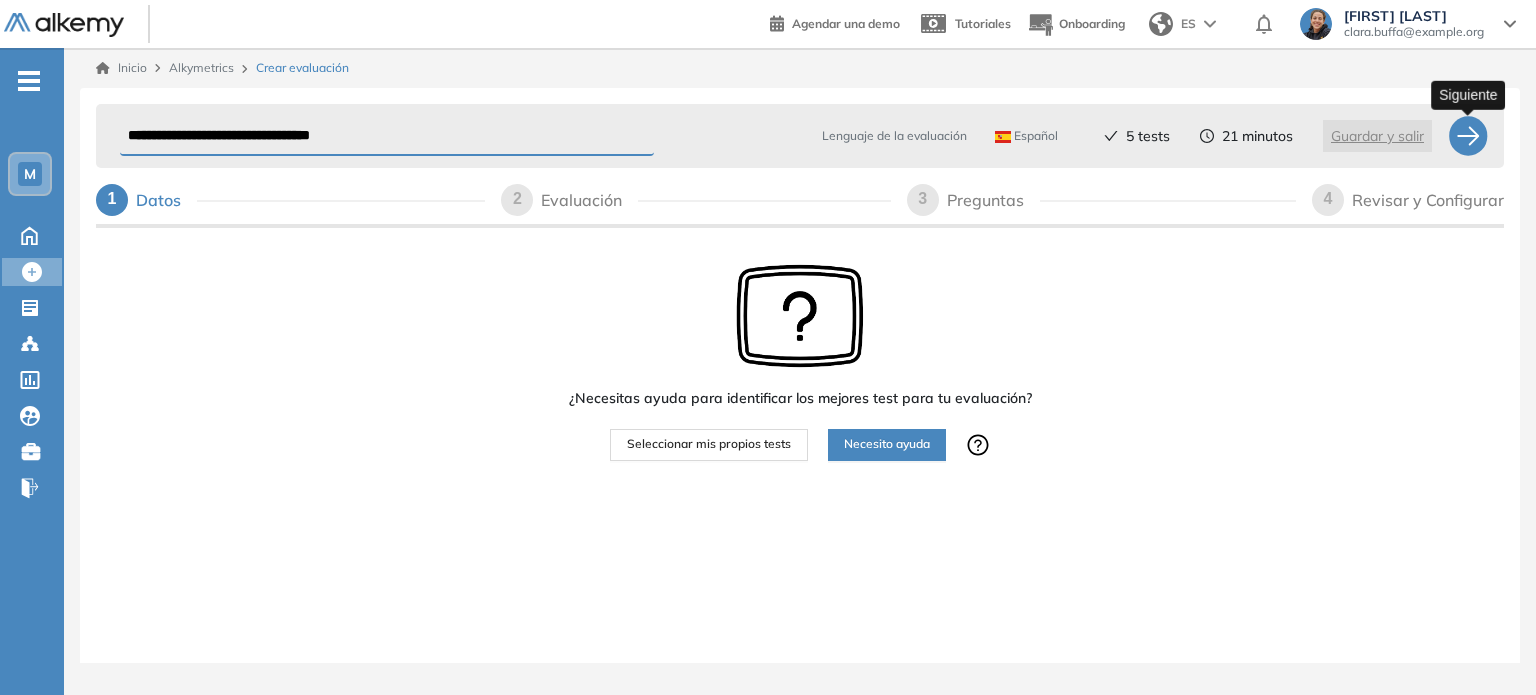 click at bounding box center [1468, 136] 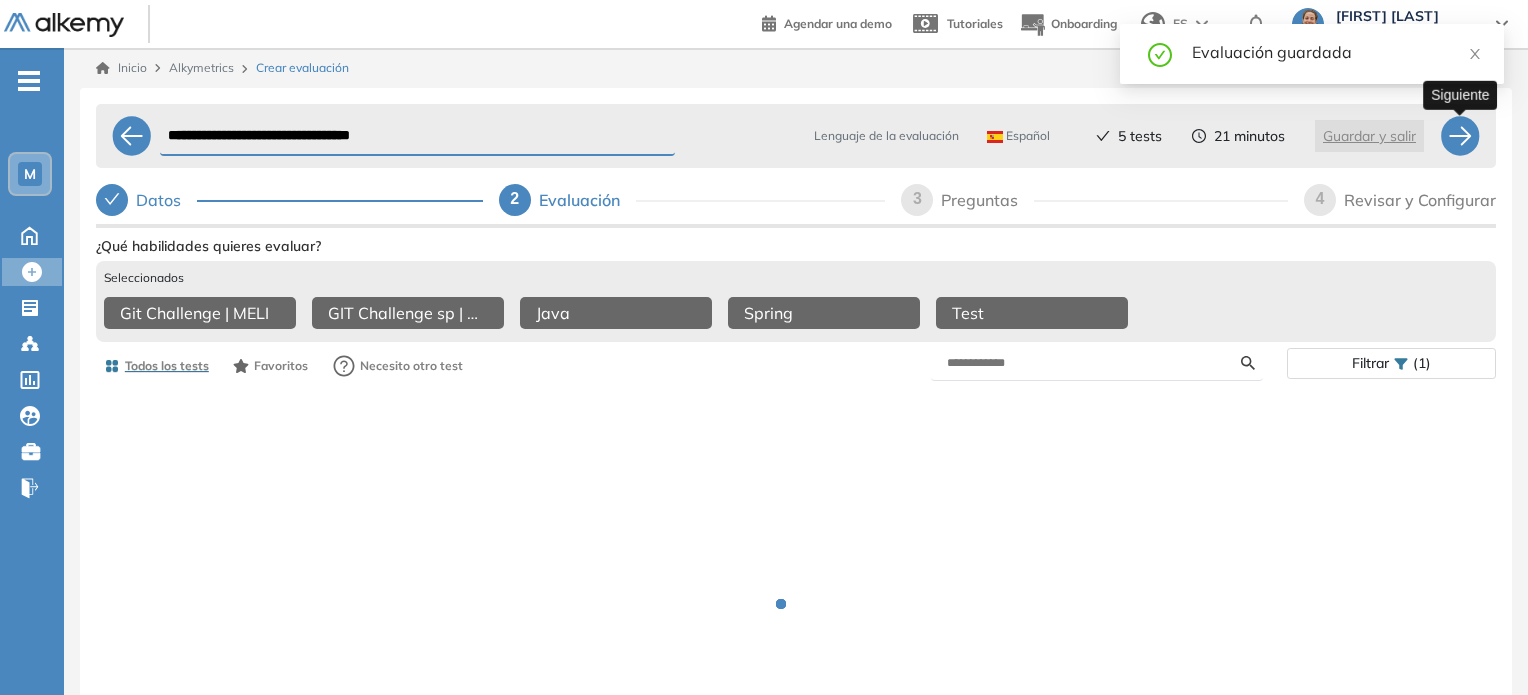 click at bounding box center (1460, 136) 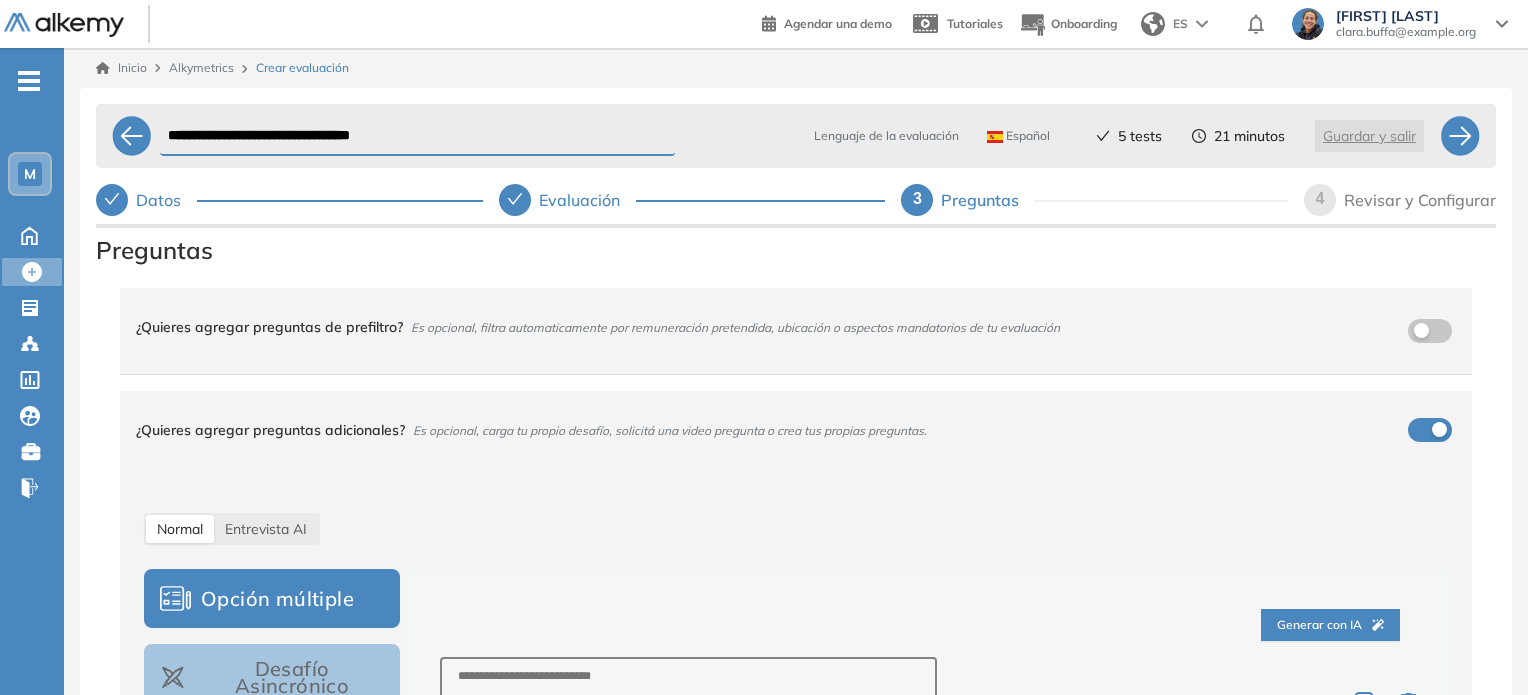 scroll, scrollTop: 100, scrollLeft: 0, axis: vertical 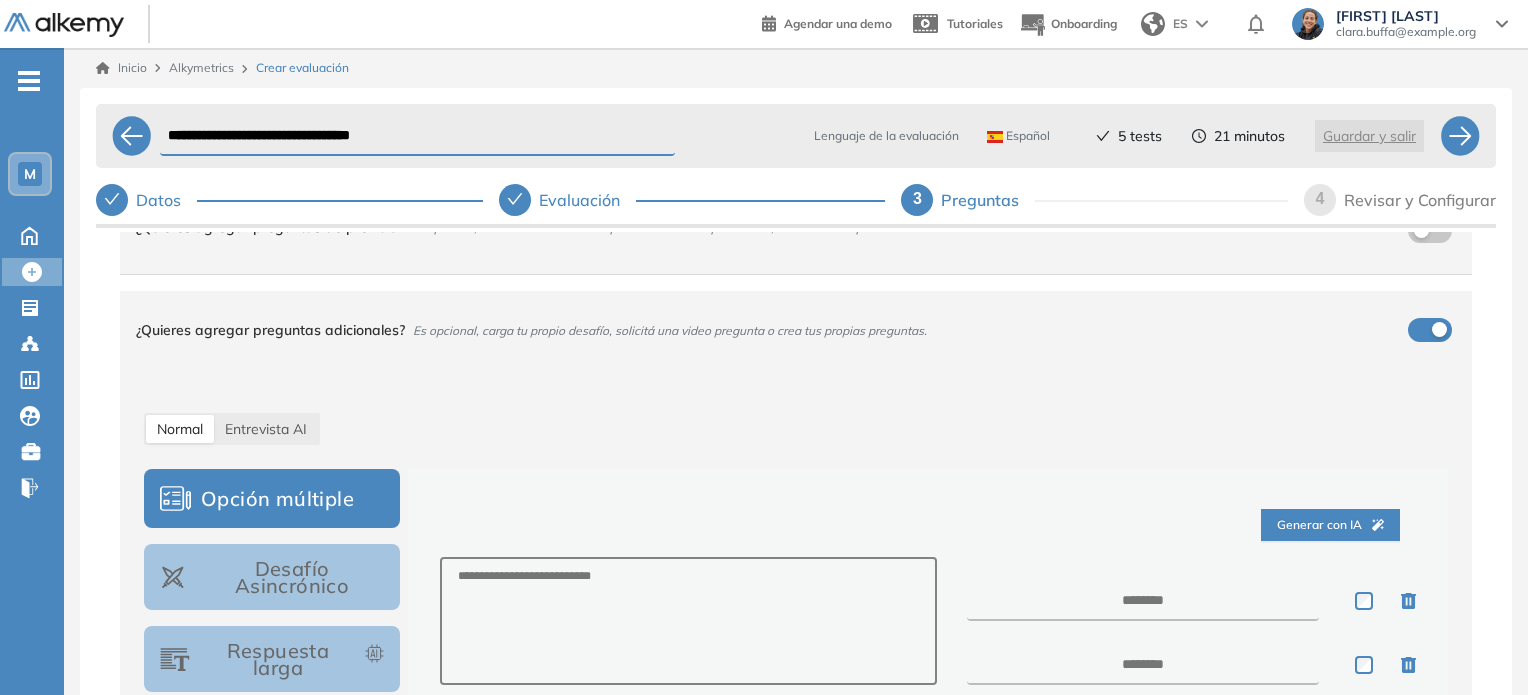 click at bounding box center (1439, 329) 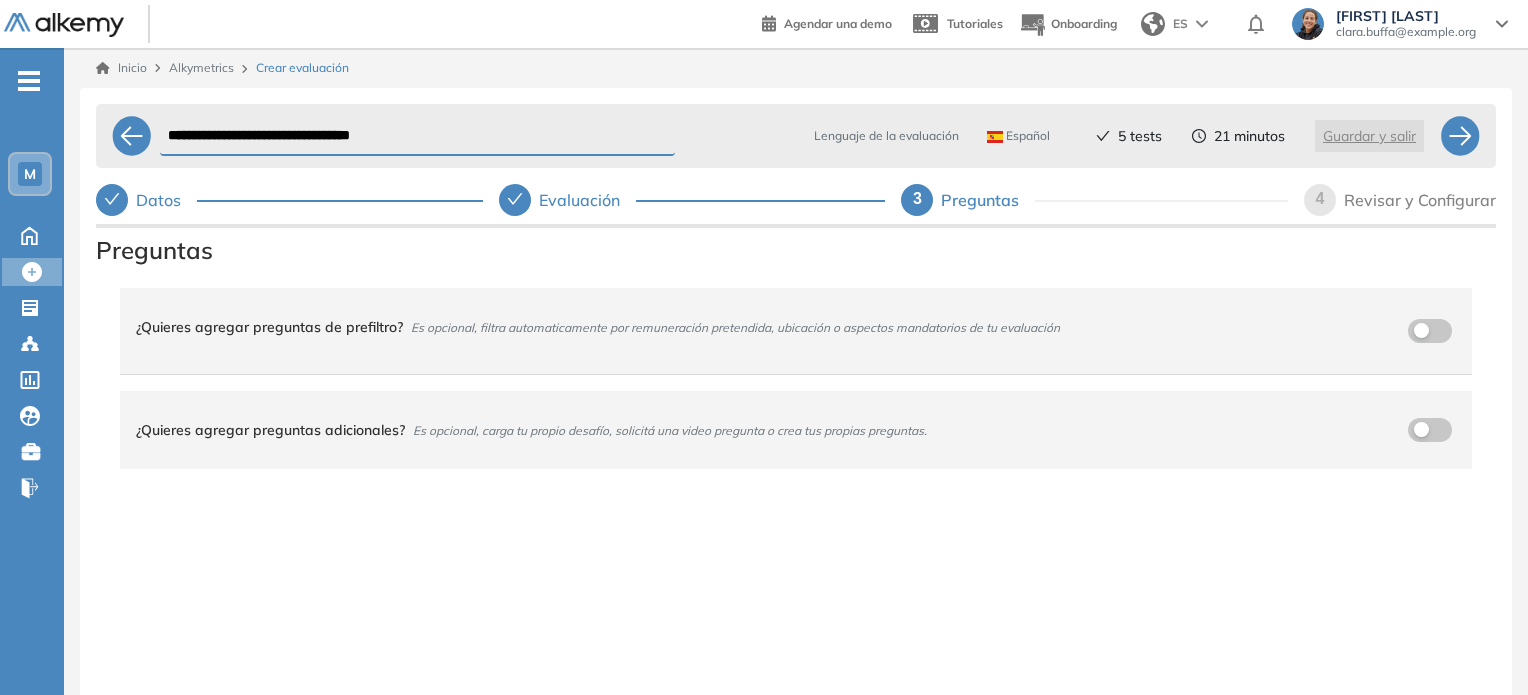scroll, scrollTop: 0, scrollLeft: 0, axis: both 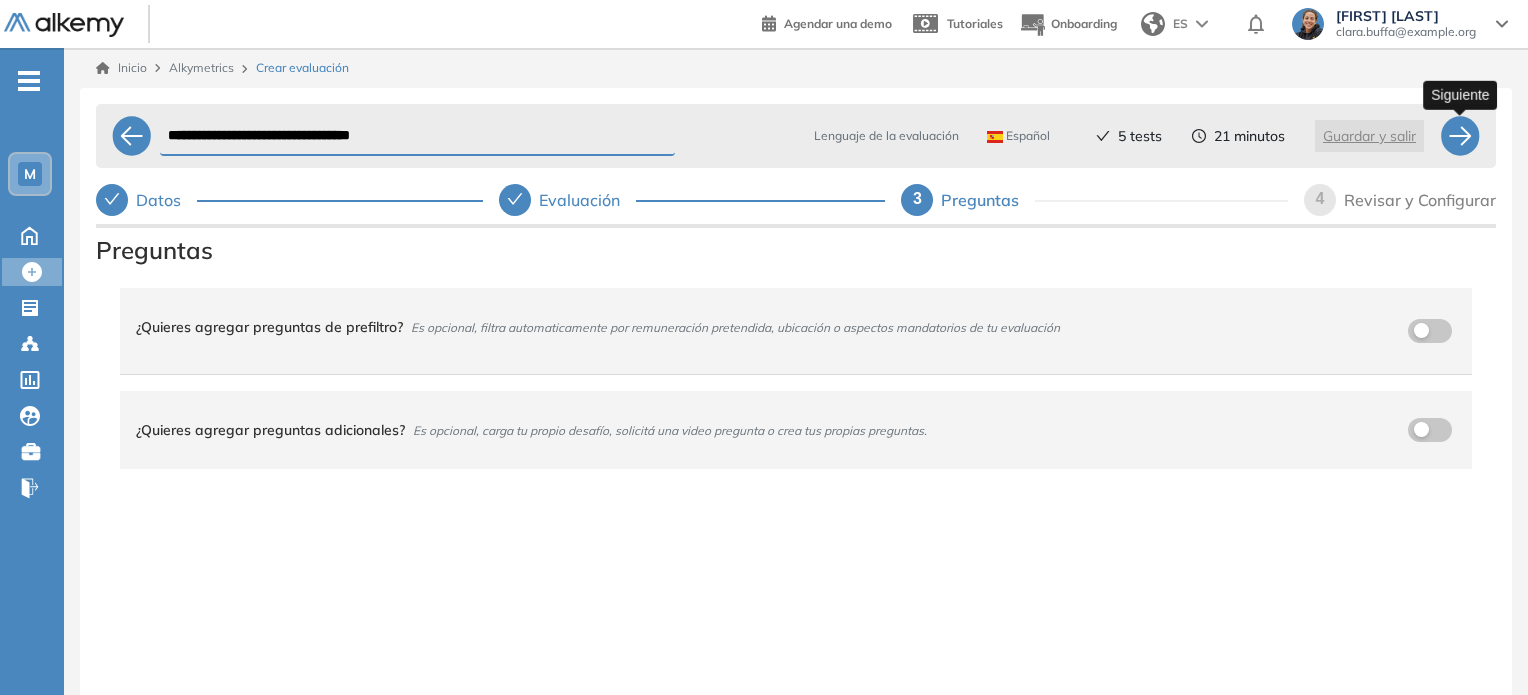 click at bounding box center [1460, 136] 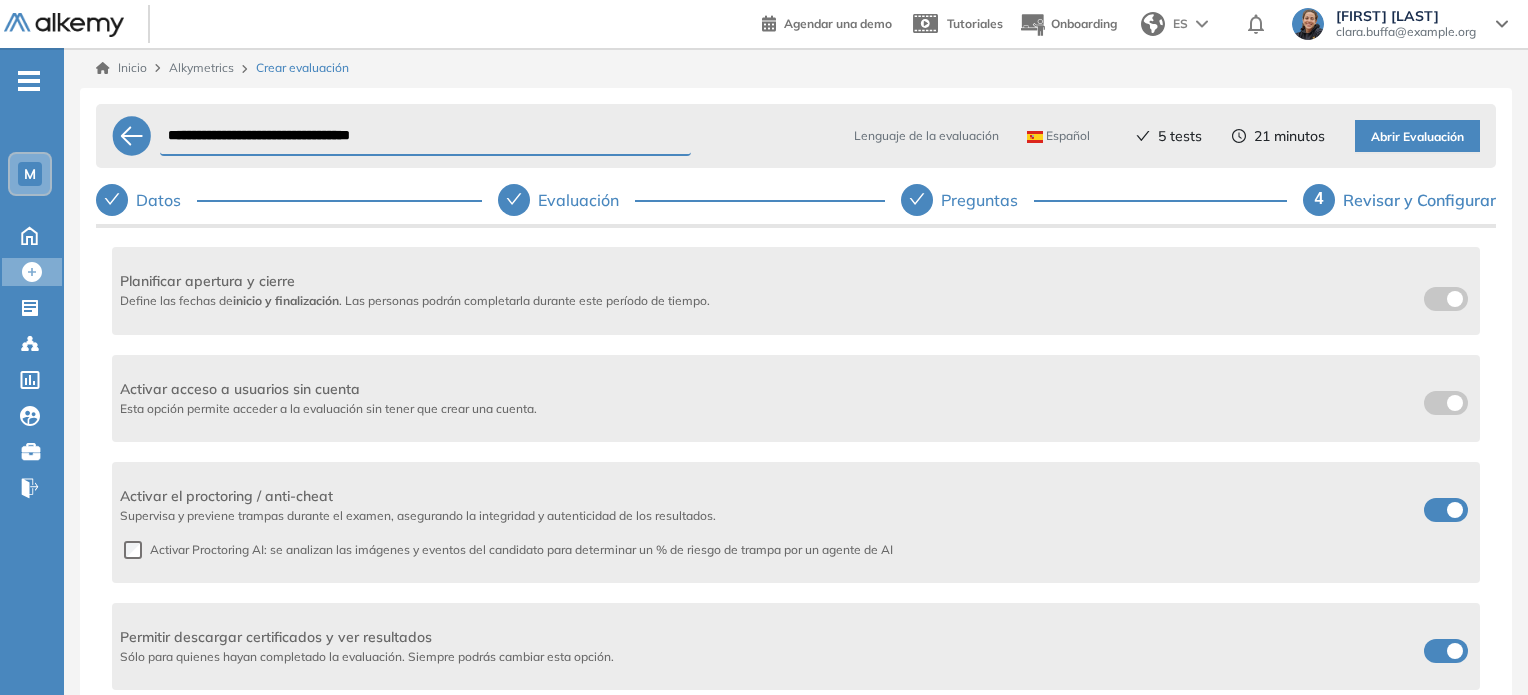 scroll, scrollTop: 336, scrollLeft: 0, axis: vertical 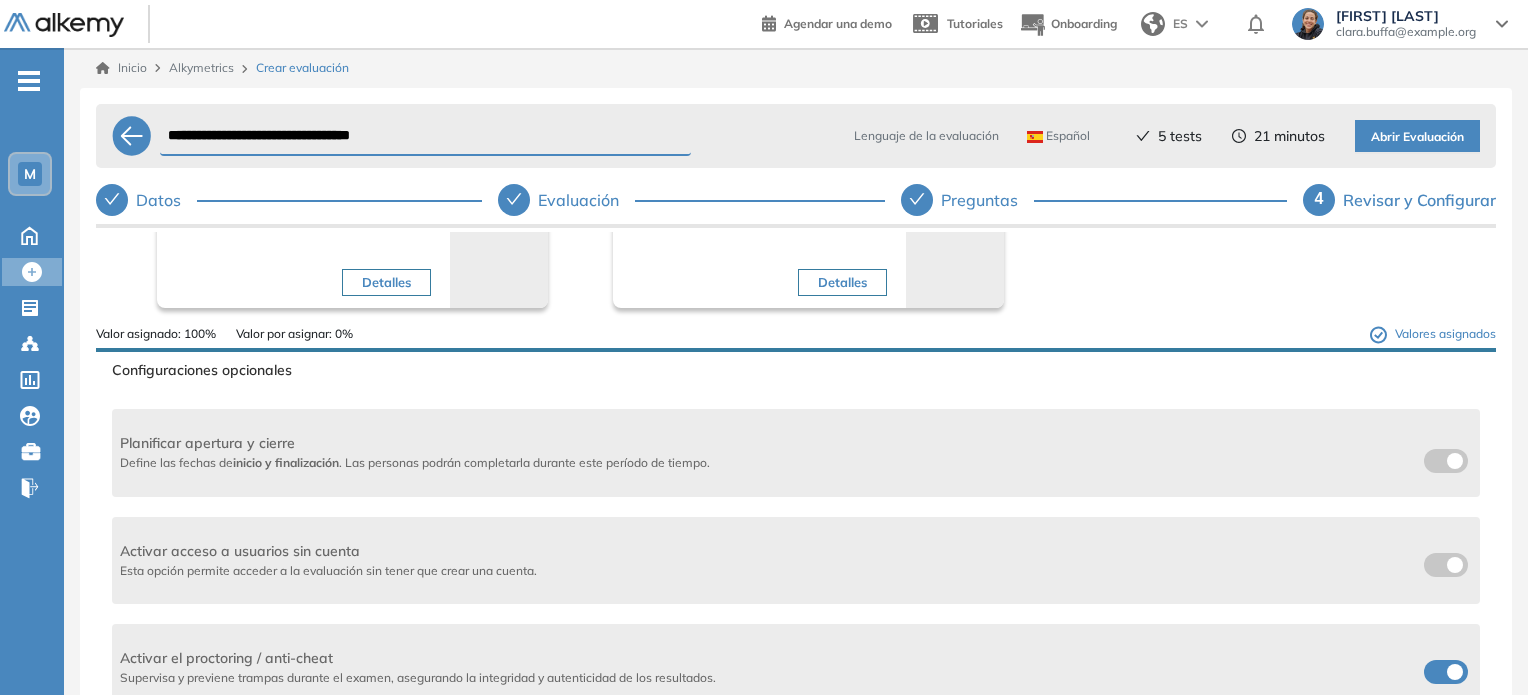 click on "Abrir Evaluación" at bounding box center (1417, 137) 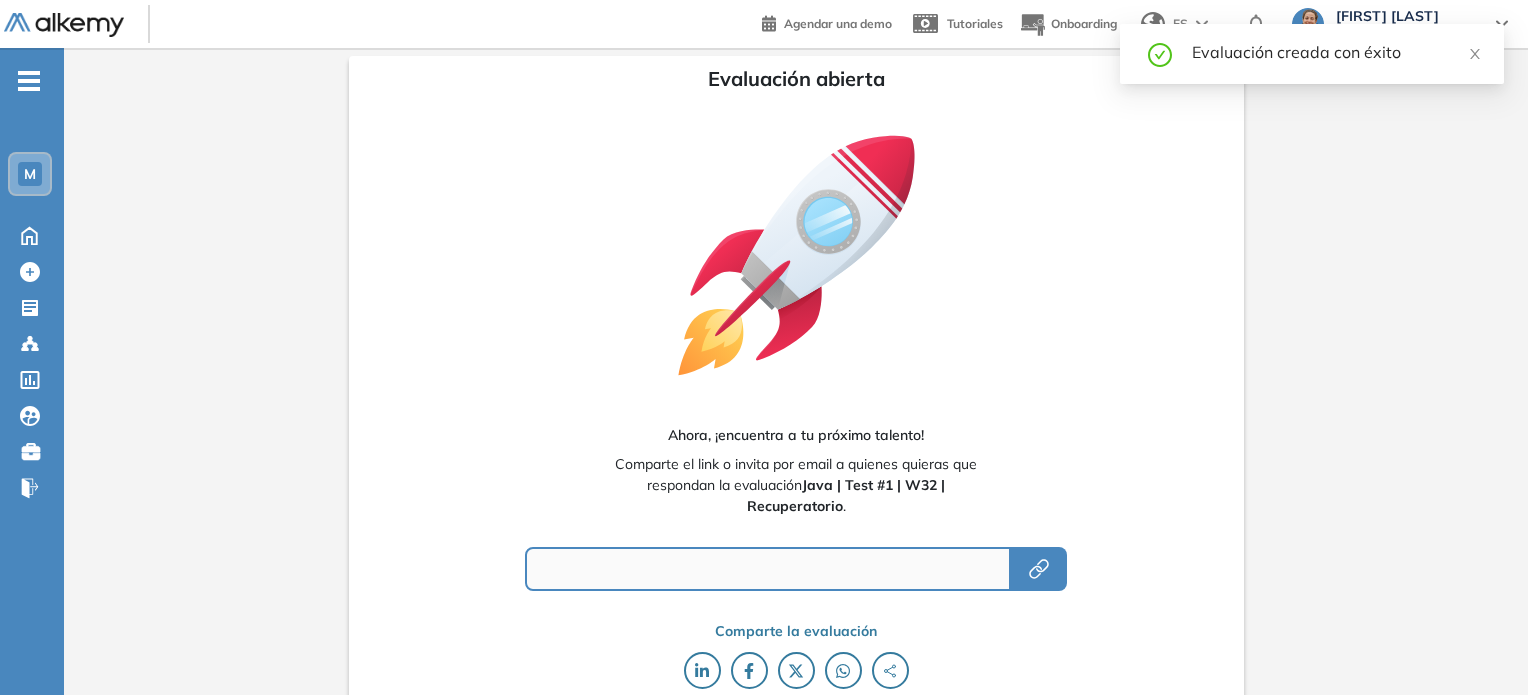 type on "**********" 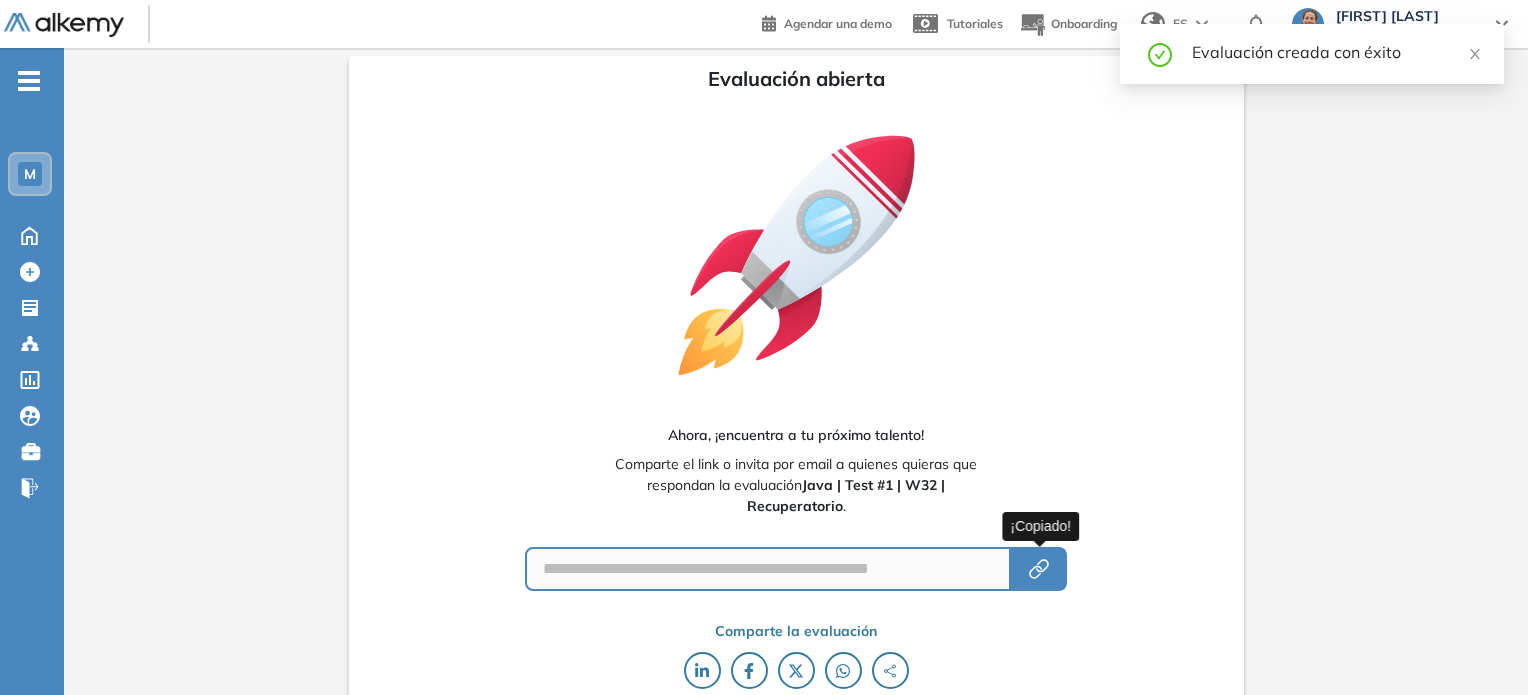 click 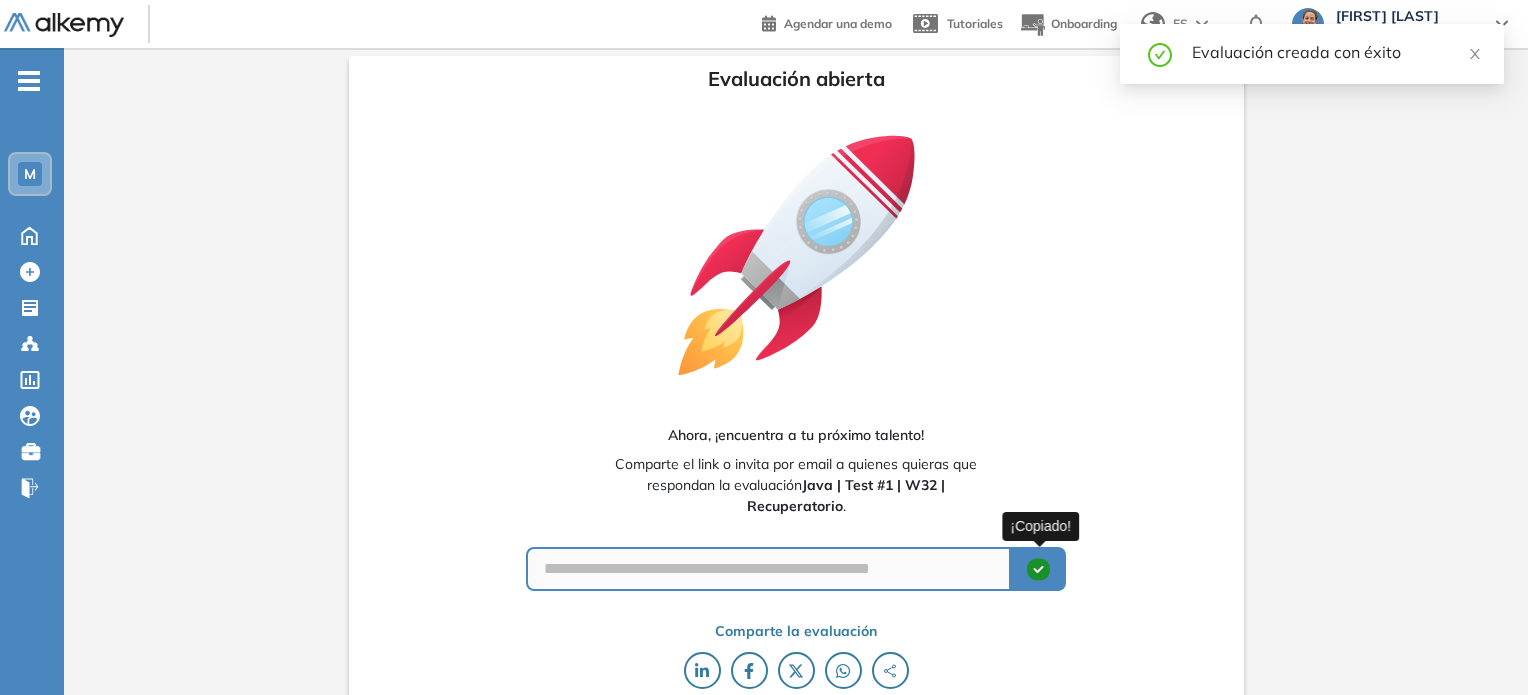 type 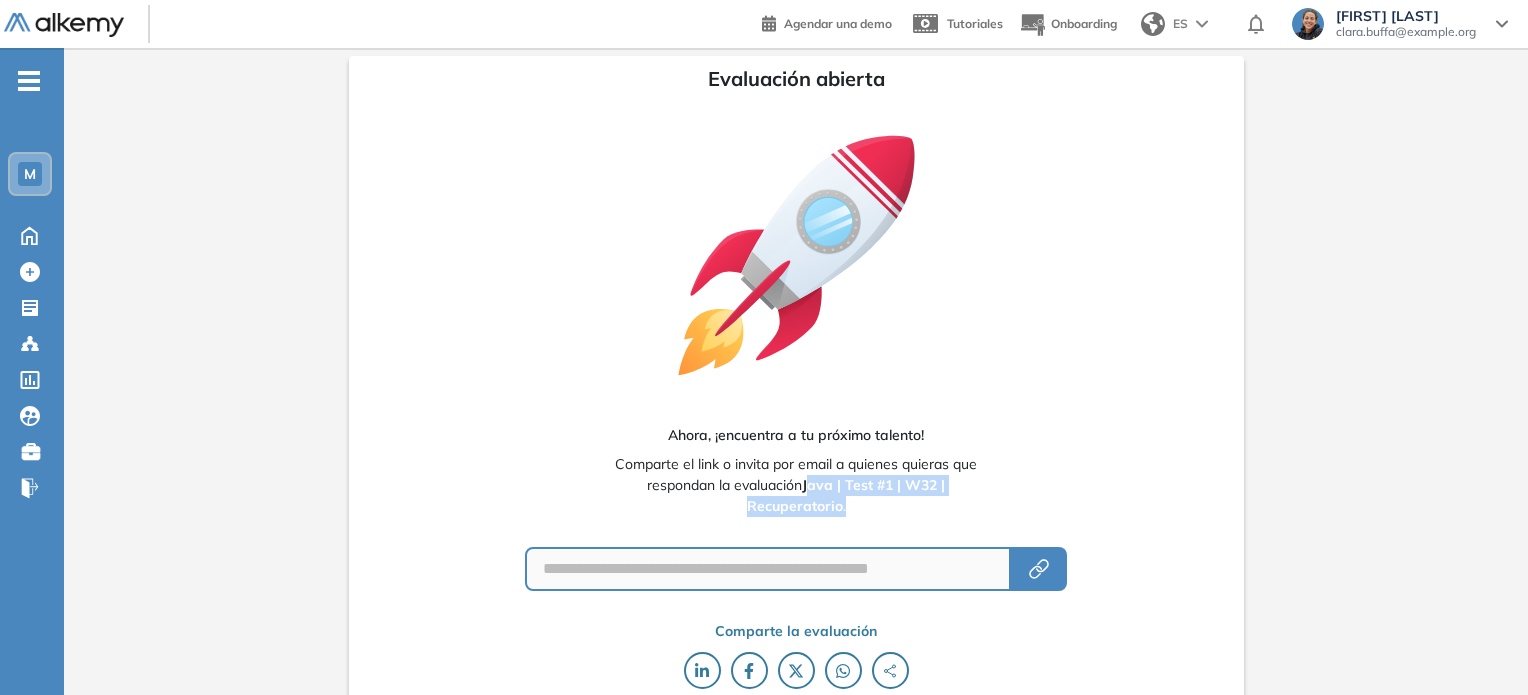 drag, startPoint x: 808, startPoint y: 487, endPoint x: 855, endPoint y: 497, distance: 48.052055 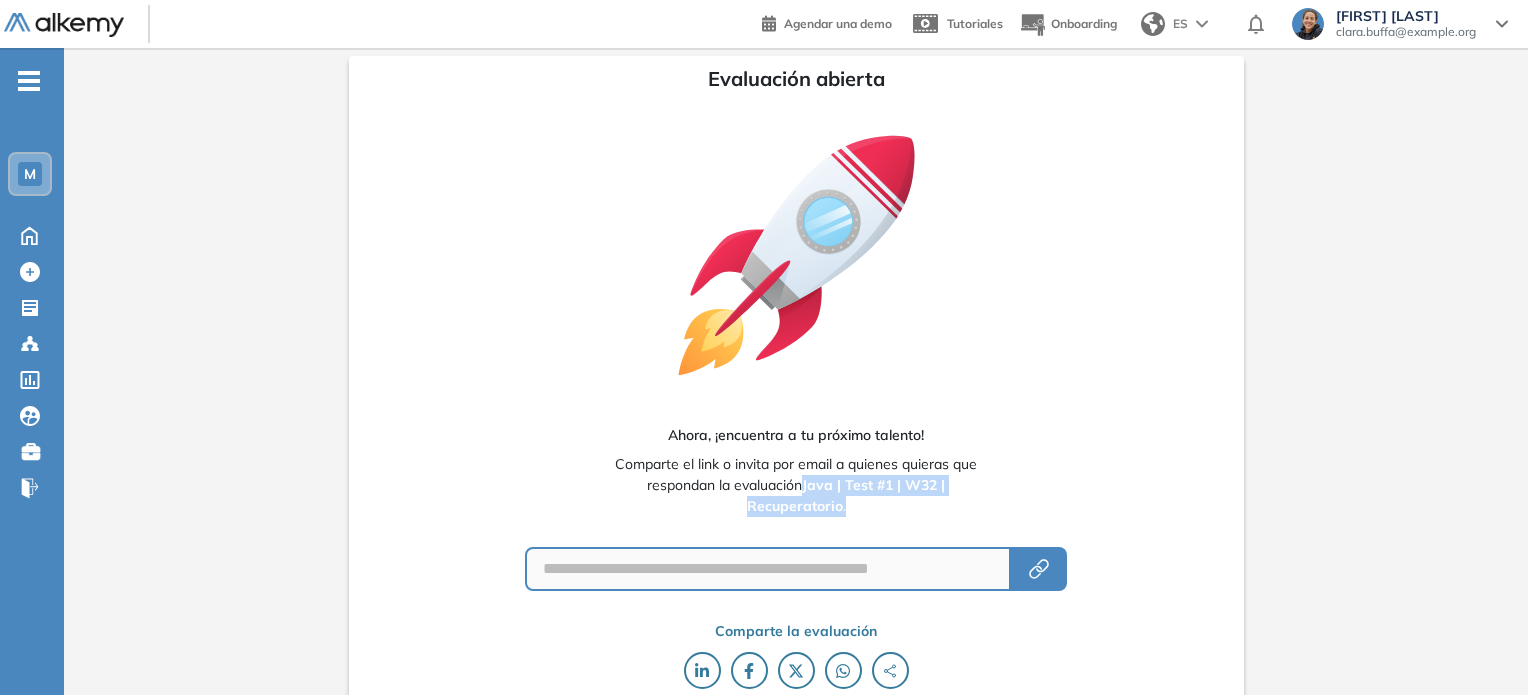 drag, startPoint x: 851, startPoint y: 506, endPoint x: 805, endPoint y: 484, distance: 50.990196 